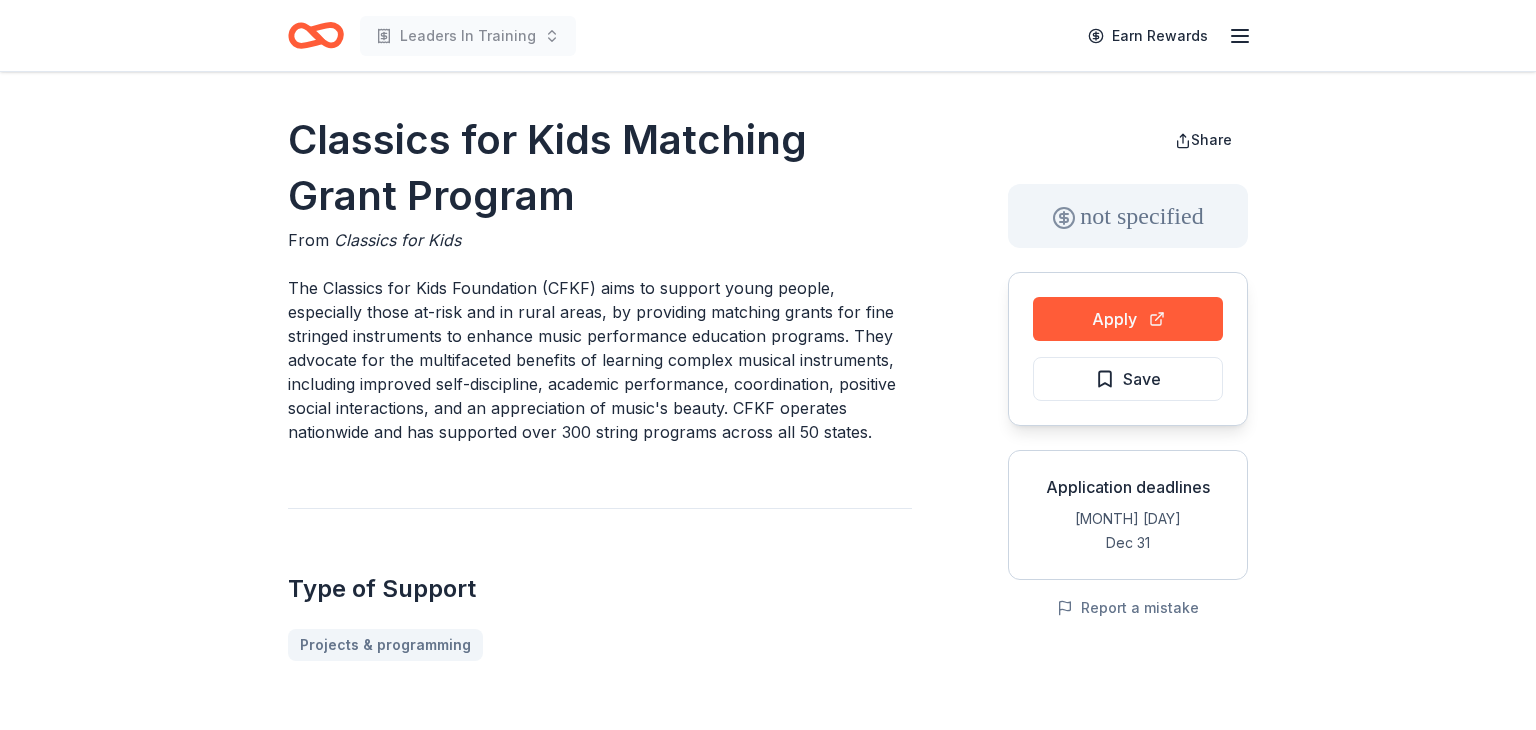 scroll, scrollTop: 0, scrollLeft: 0, axis: both 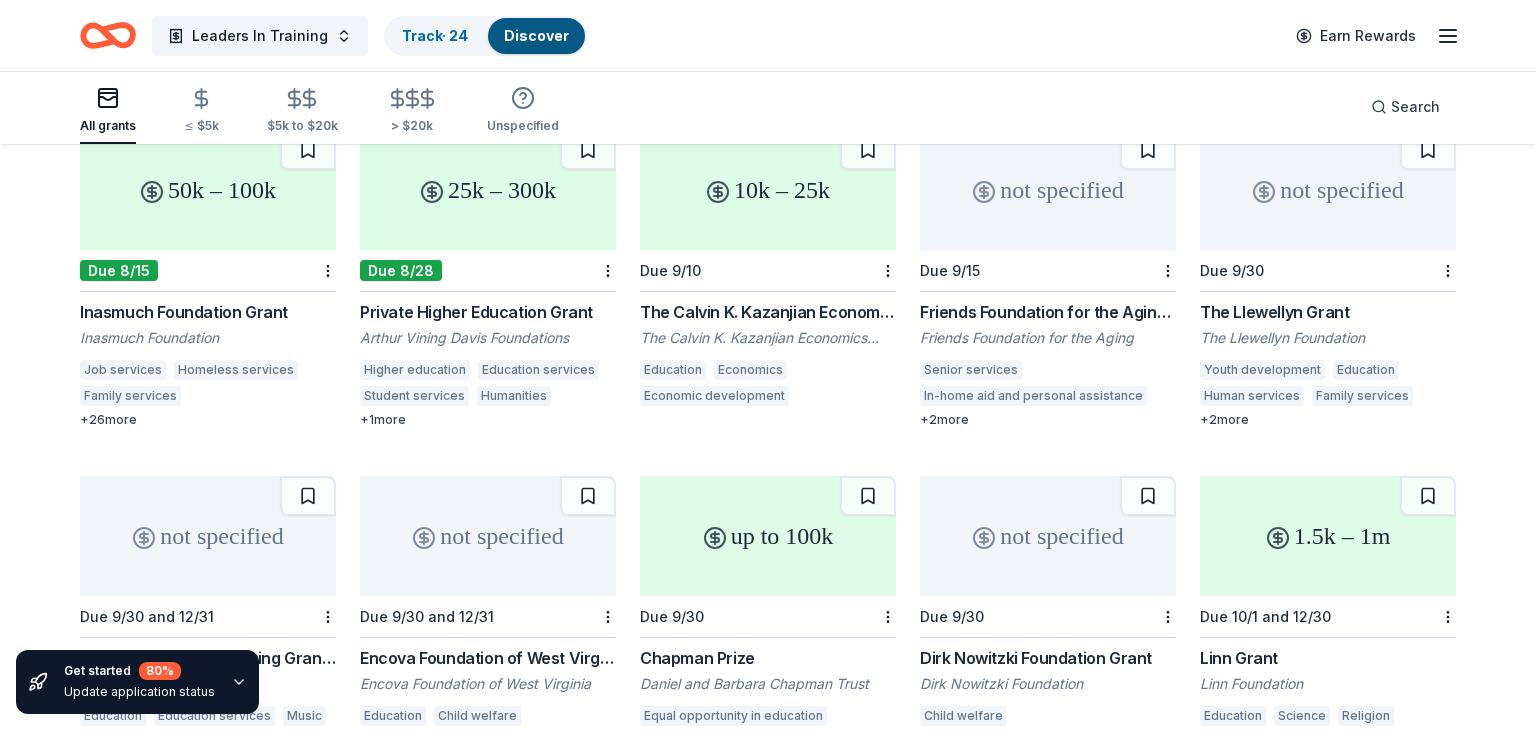 click on "The Llewellyn Grant" at bounding box center [1328, 312] 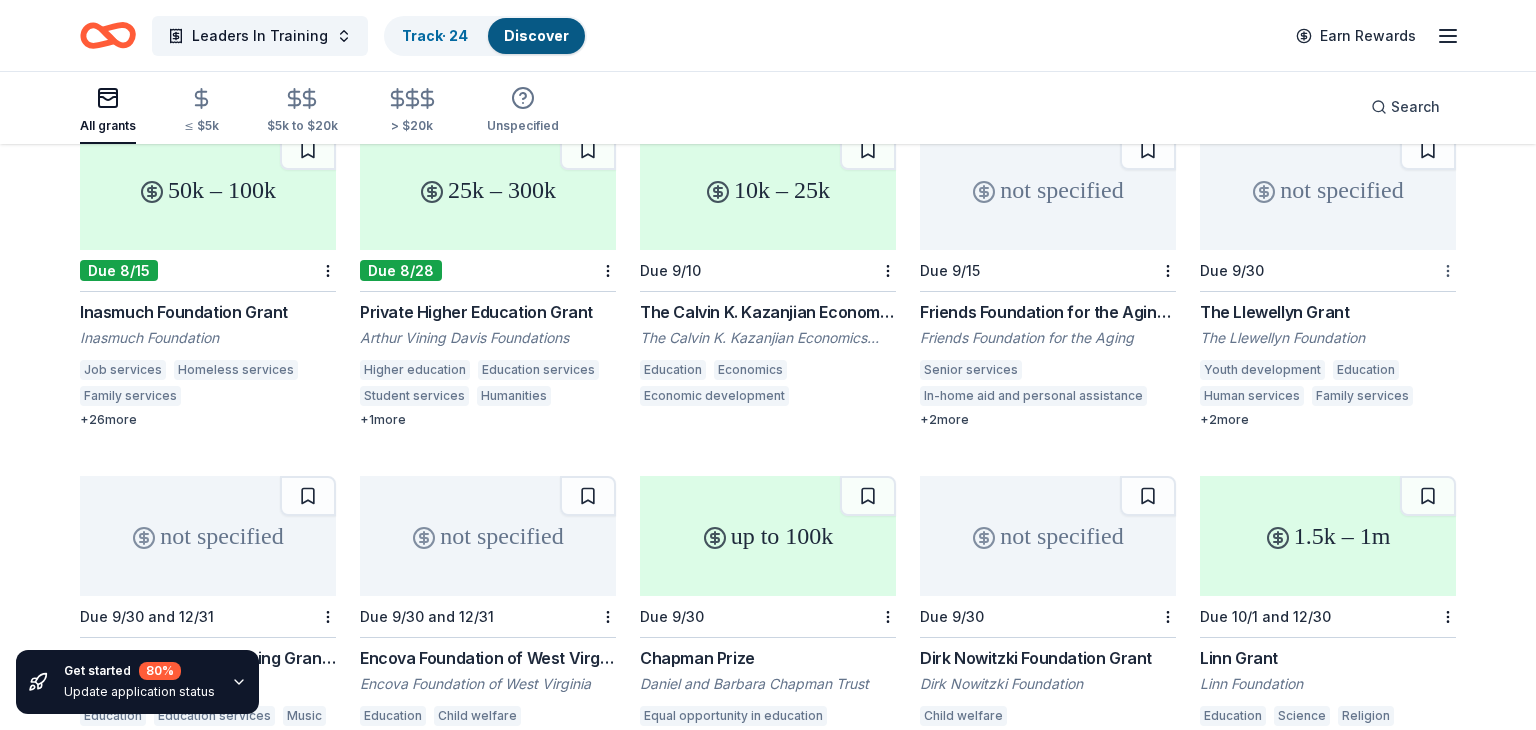 click on "Leaders In Training Track  · 24 Discover Earn Rewards All grants ≤ $5k $5k to $20k > $20k Unspecified Search Get started 80 % Update application status 296 results  in  Kalamazoo, MI 50k – 100k Due 8/15 Inasmuch Foundation Grant Inasmuch Foundation Job services Homeless services Family services Educational management Early childhood education Higher education Basic and emergency aid Child welfare Human services Adult literacy Parent-teacher involvement Arts and culture Environment Mental and behavioral disorders Addiction services Health care access Financial services Food security Nutrition Disaster relief Child abuse Courts Journalism Outdoor sports Parks Offender re-entry Cultural awareness Public arts Entrepreneurship +  26  more 25k – 300k Due 8/28 Private Higher Education Grant Arthur Vining Davis Foundations Higher education Education services Student services Humanities Diversity and intergroup relations +  1  more 10k – 25k Due 9/10 The Calvin K. Kazanjian Economics Foundation Grant Due 9/15" at bounding box center [768, 161] 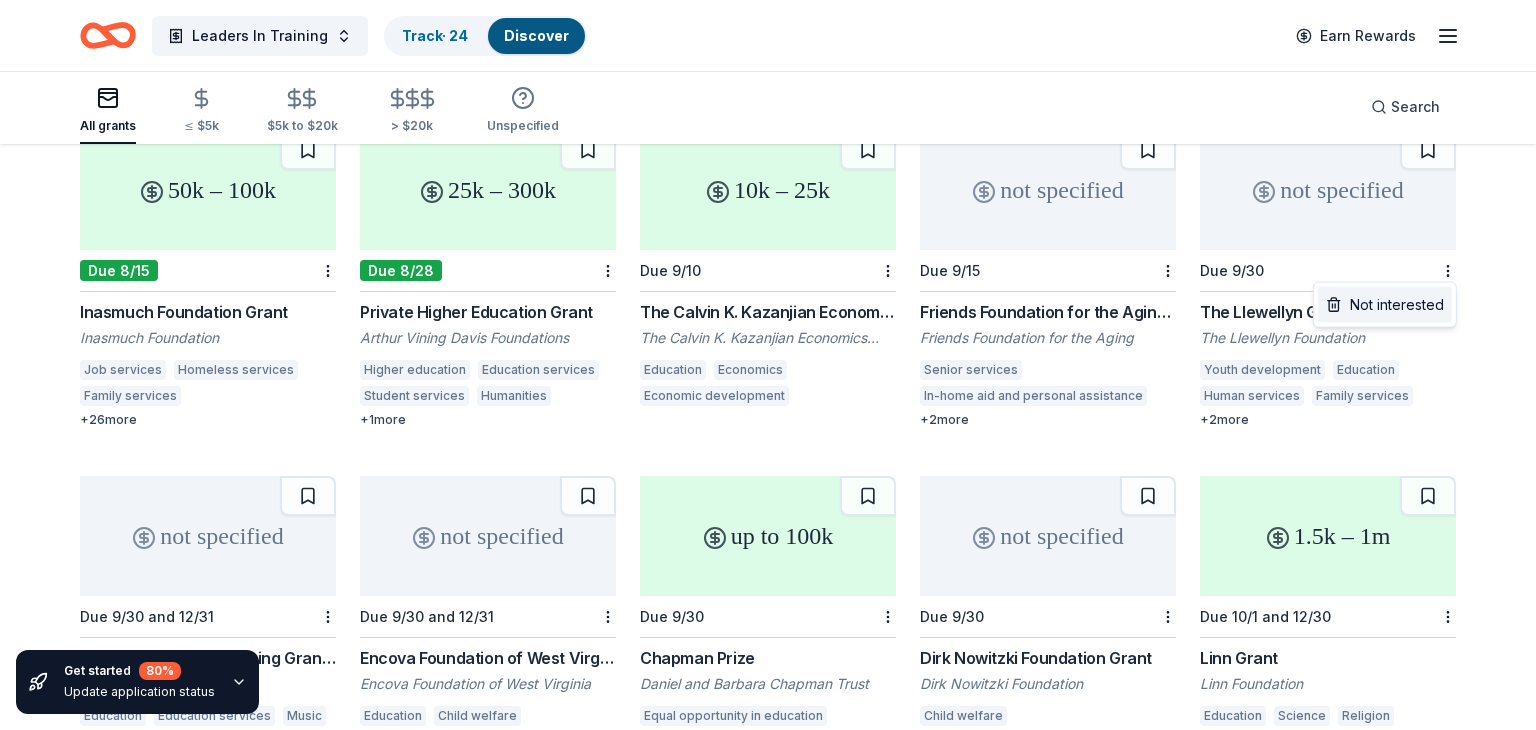 click on "Not interested" at bounding box center (1385, 305) 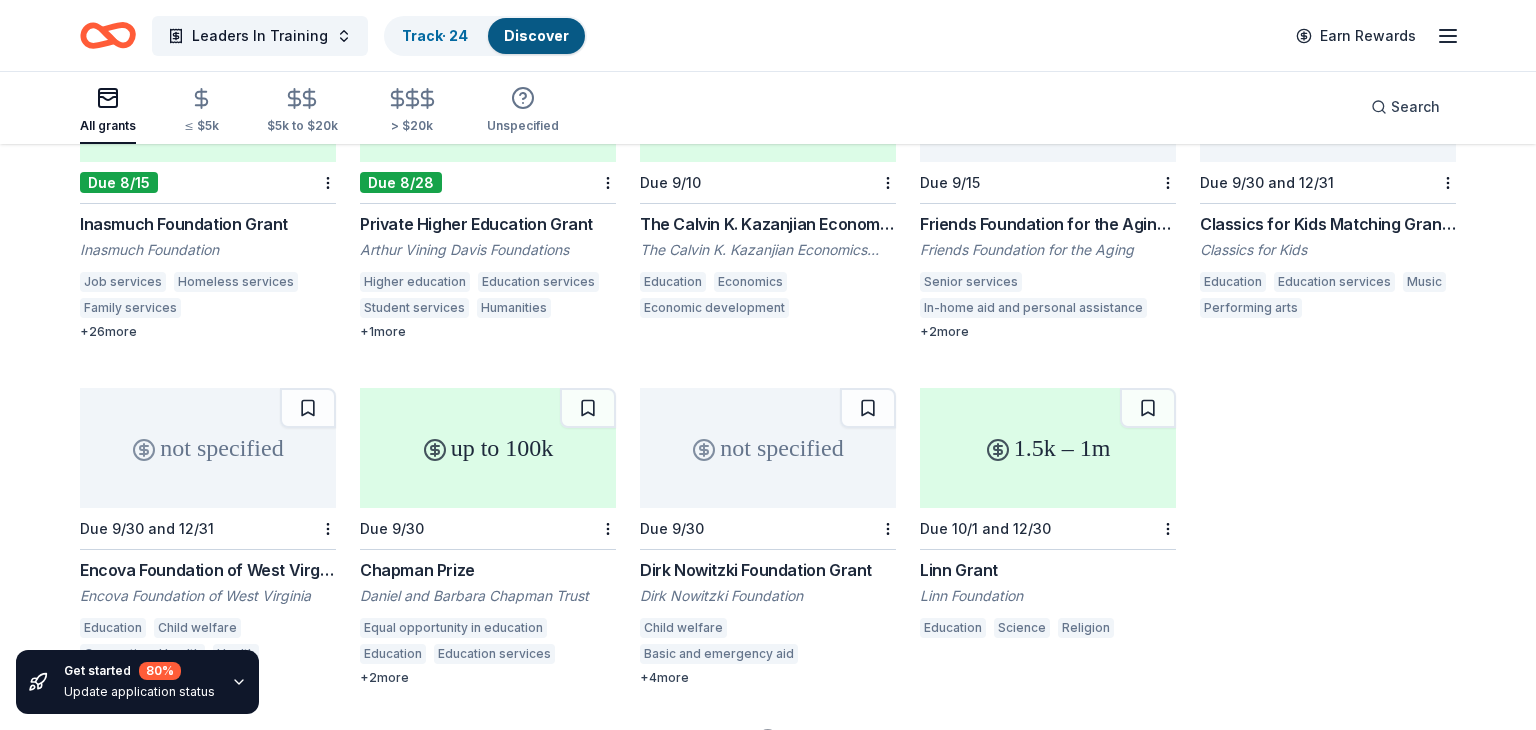 scroll, scrollTop: 410, scrollLeft: 0, axis: vertical 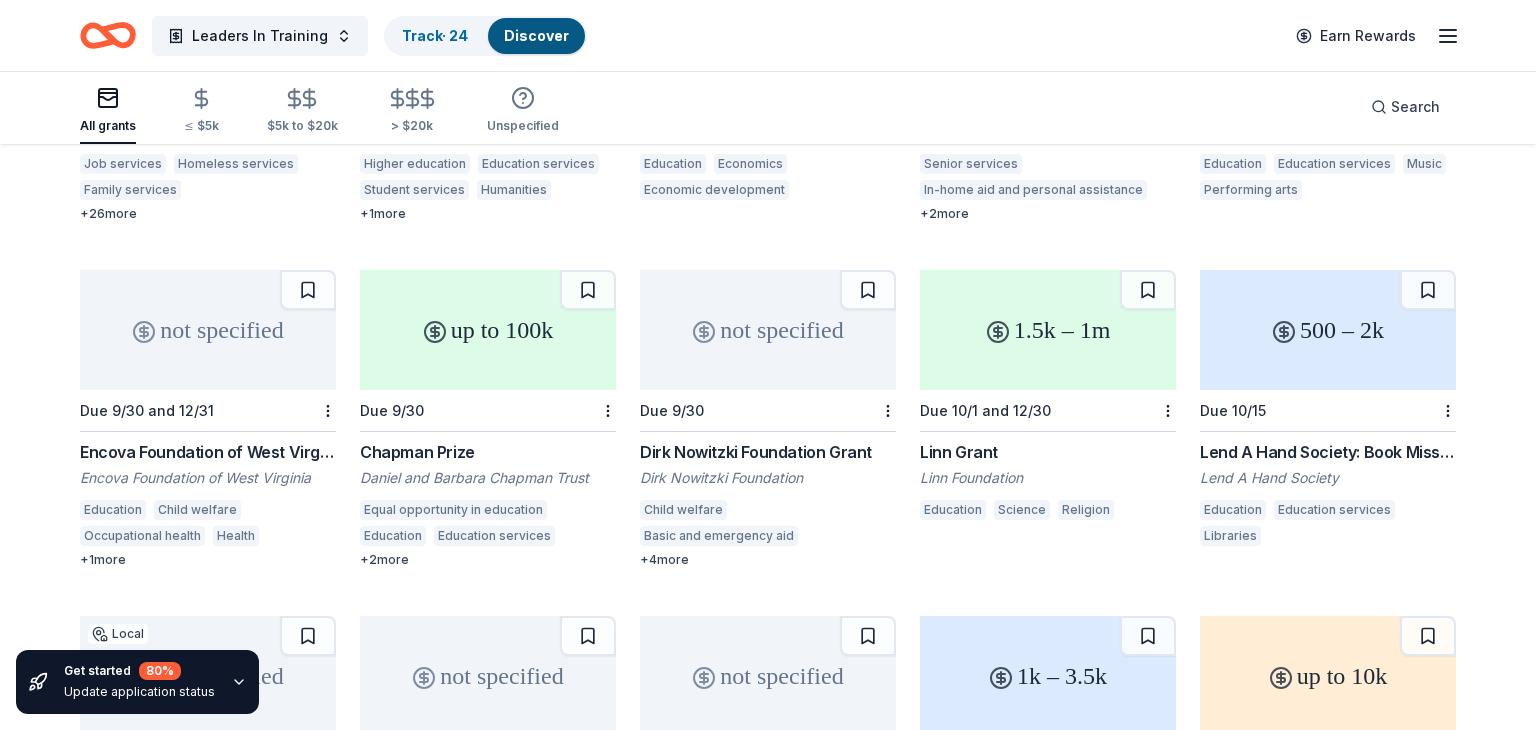 click on "Chapman Prize" at bounding box center (488, 452) 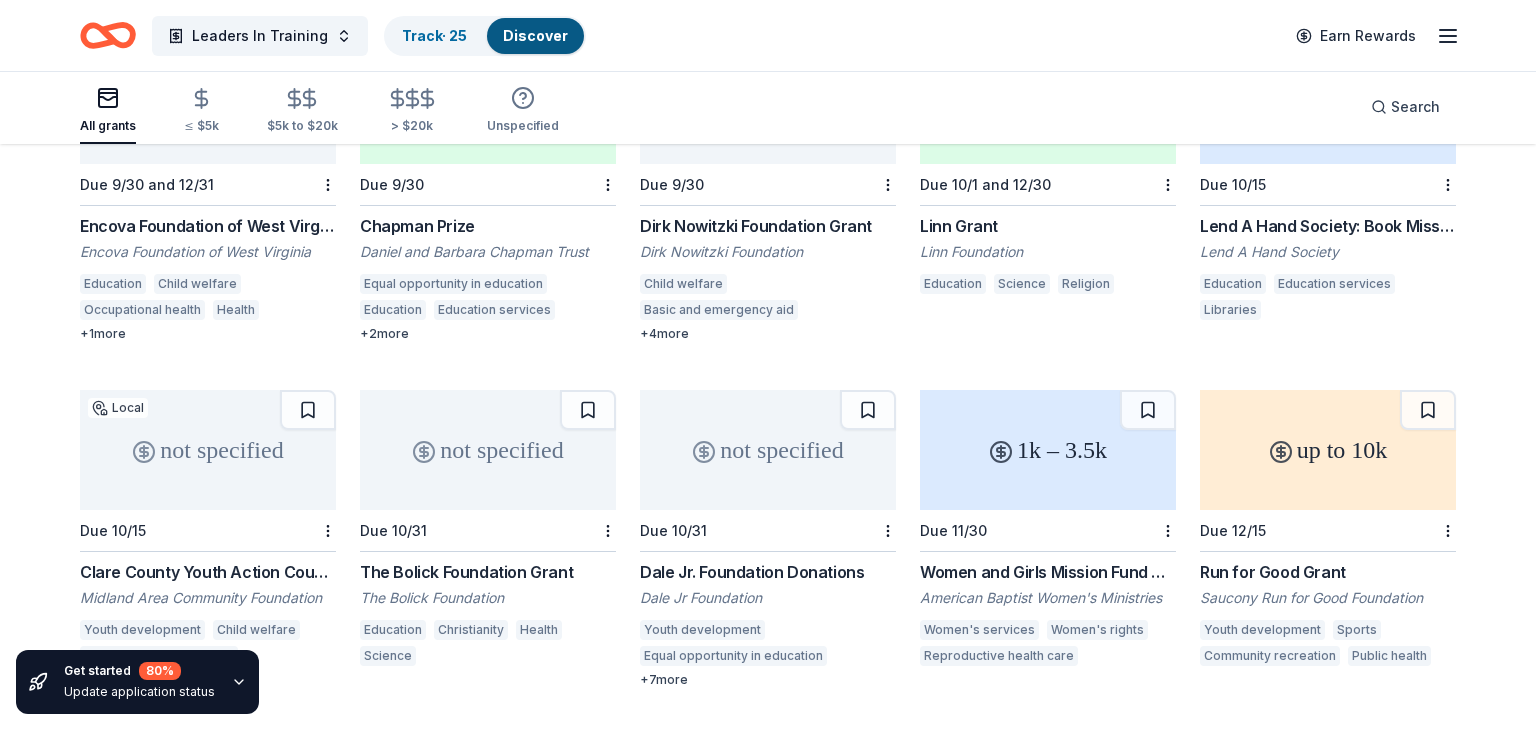 scroll, scrollTop: 747, scrollLeft: 0, axis: vertical 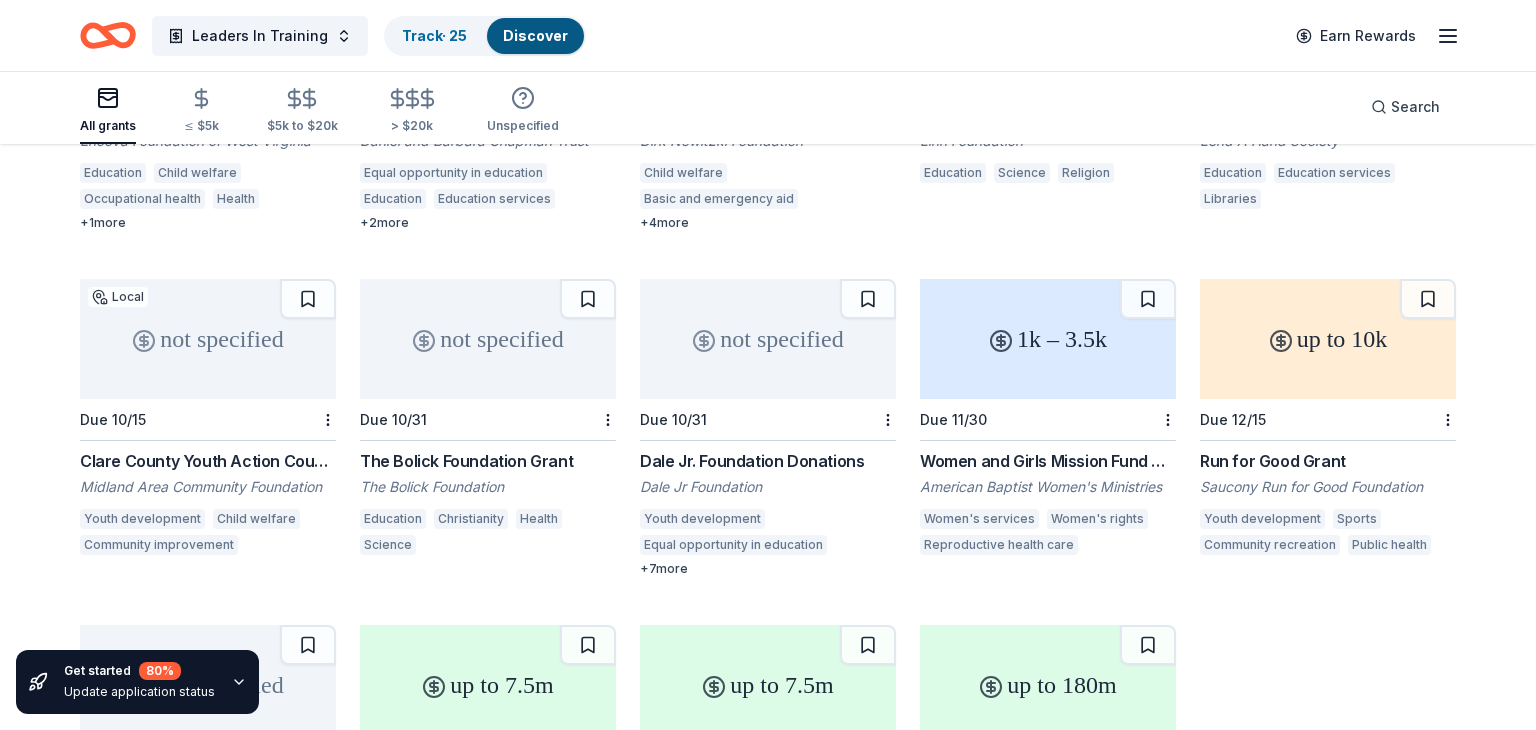 click on "Clare County Youth Action Council Grants (ClareYAC)" at bounding box center [208, 461] 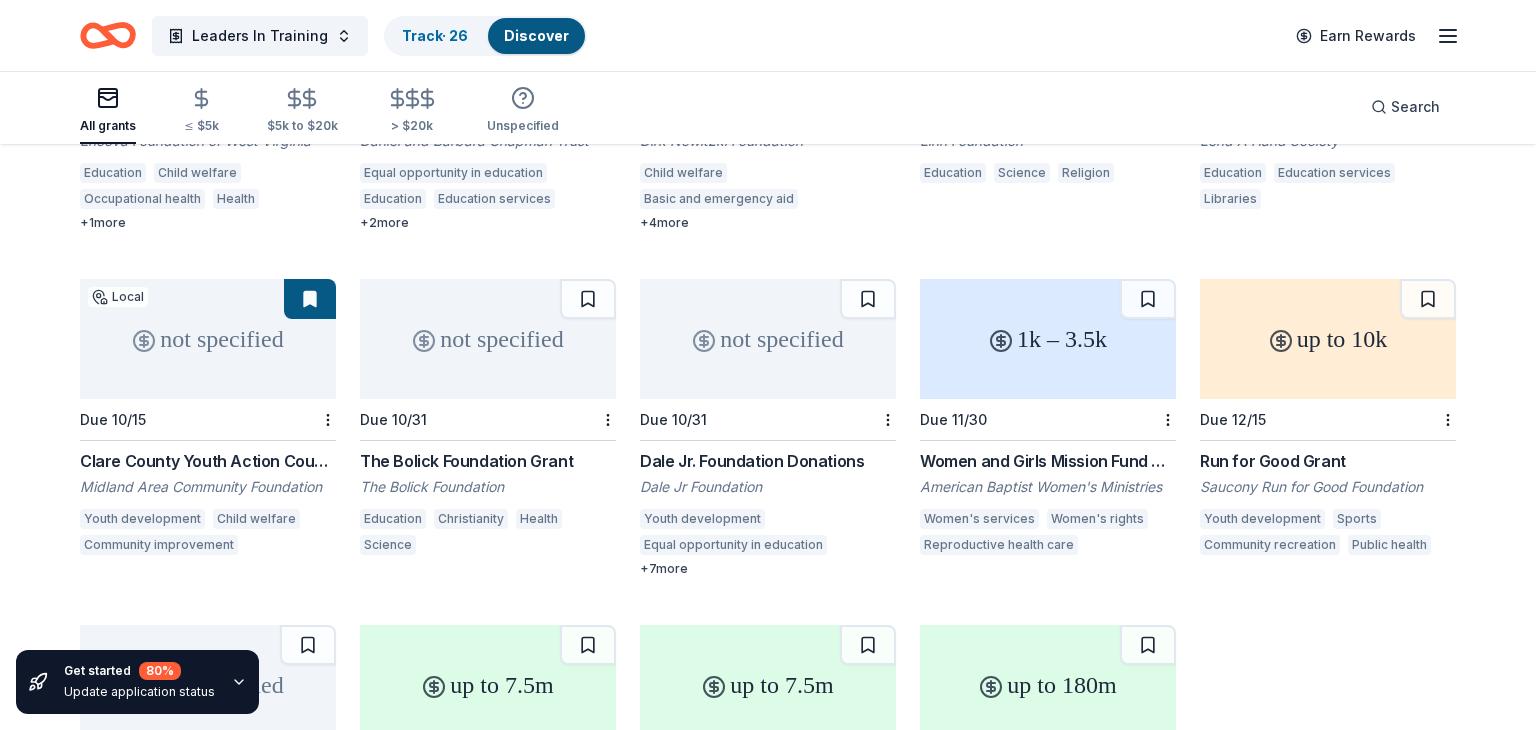 click on "Women and Girls Mission Fund Grant" at bounding box center (1048, 461) 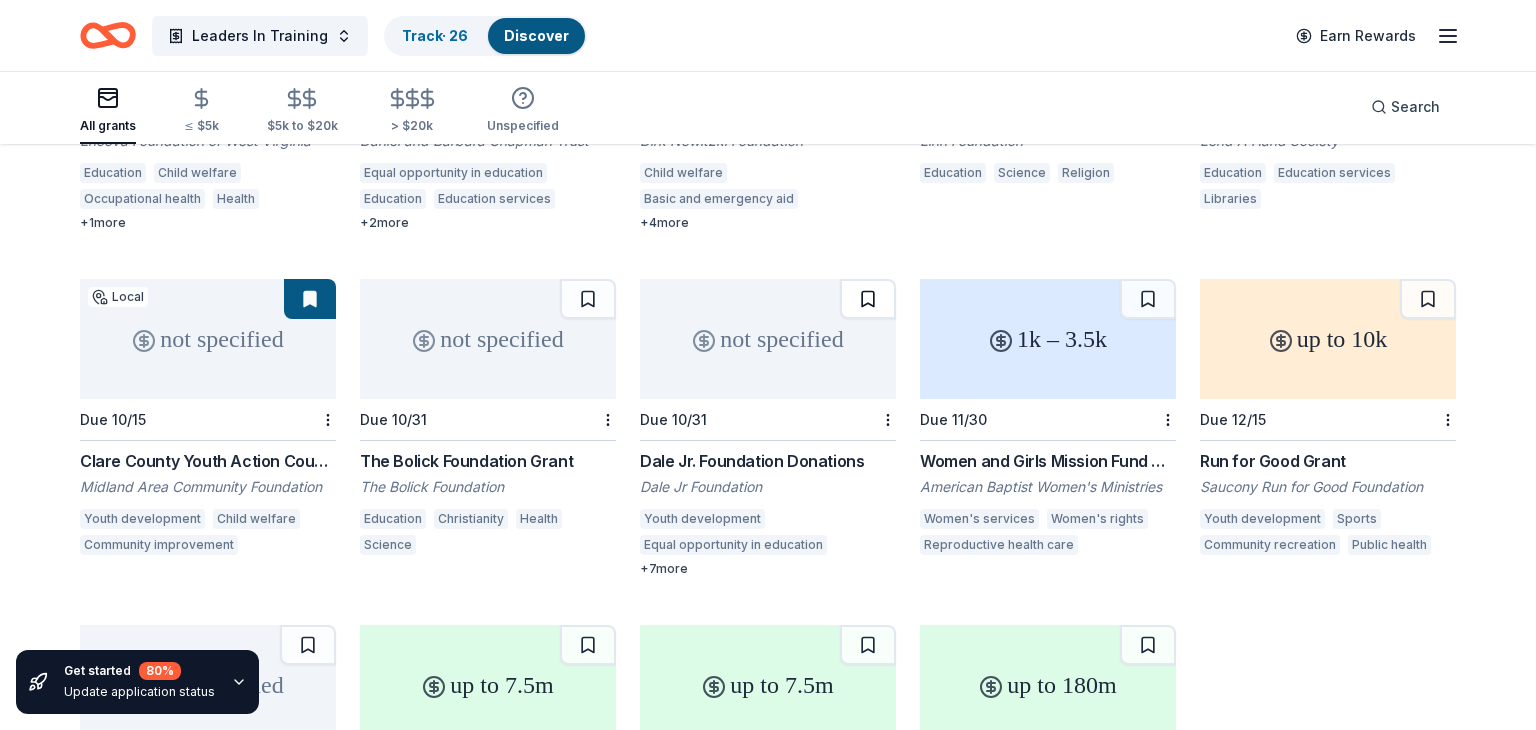 click at bounding box center [868, 299] 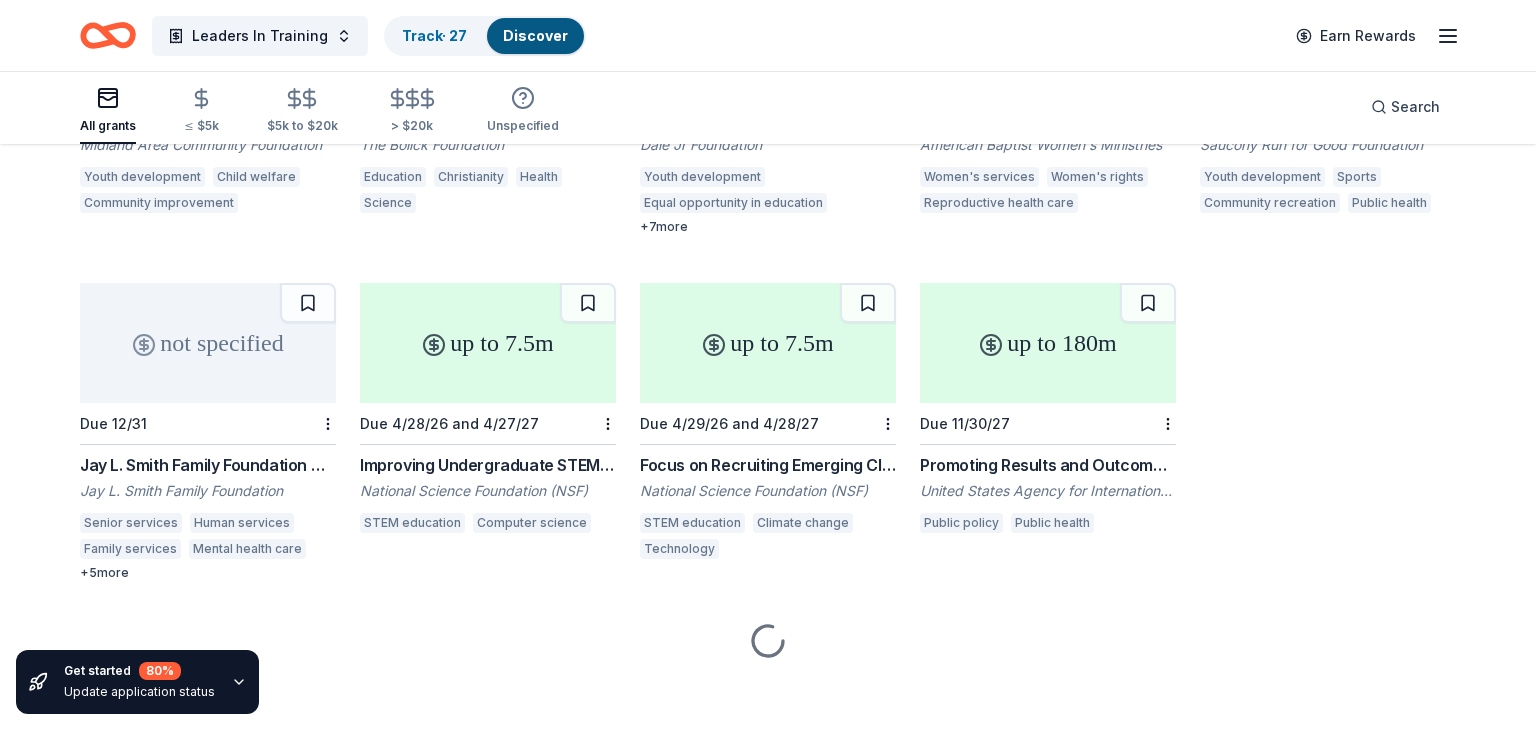 scroll, scrollTop: 1104, scrollLeft: 0, axis: vertical 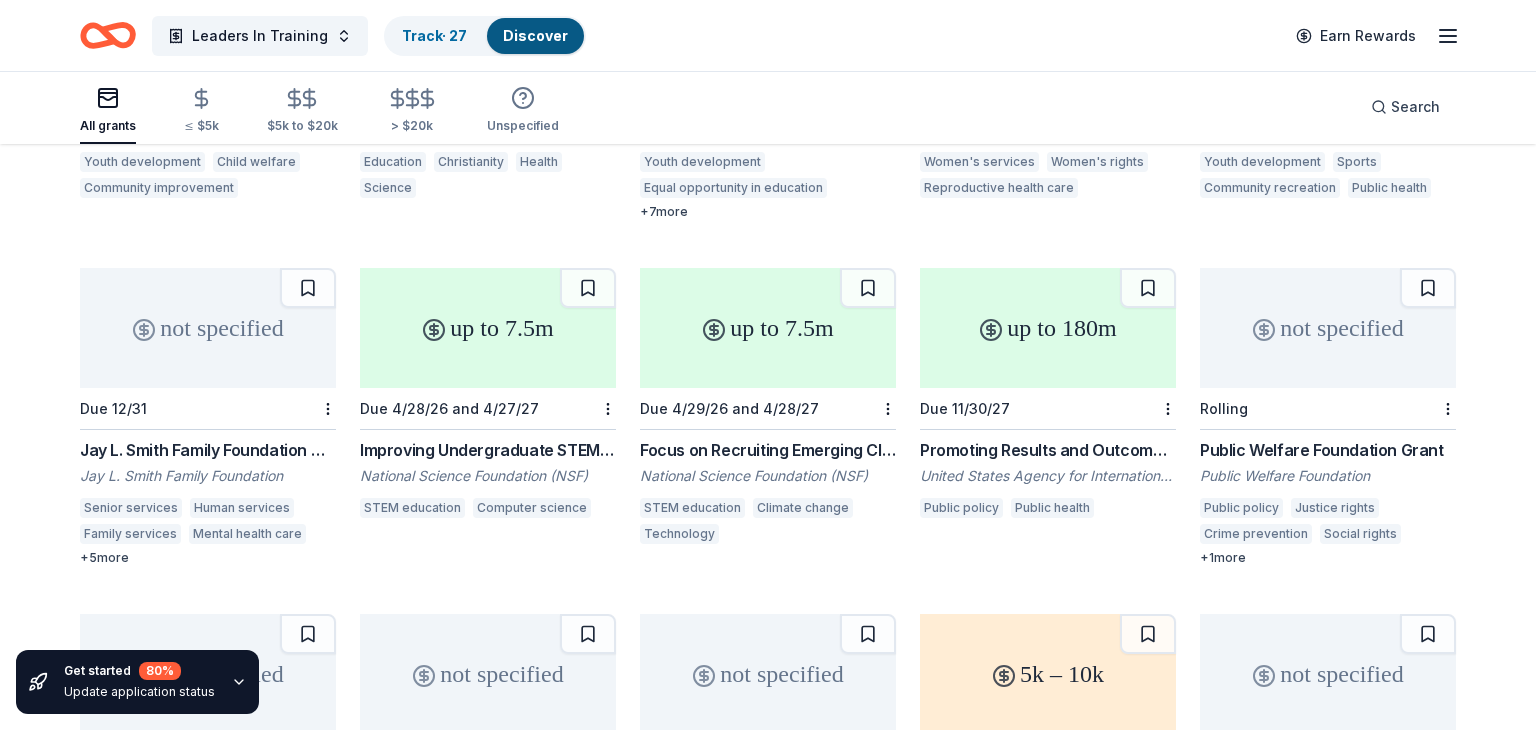click on "Jay L. Smith Family Foundation Grants" at bounding box center [208, 450] 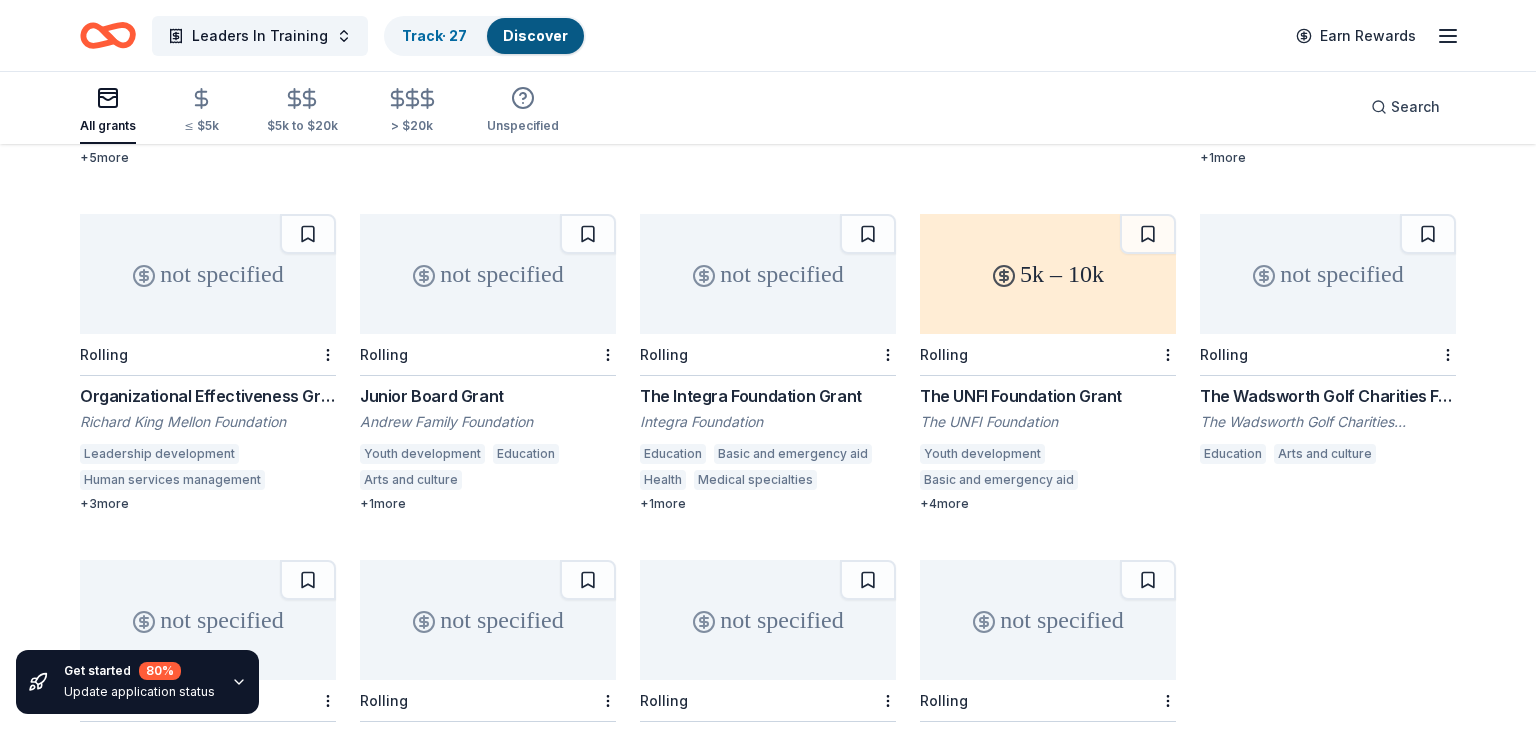 scroll, scrollTop: 1536, scrollLeft: 0, axis: vertical 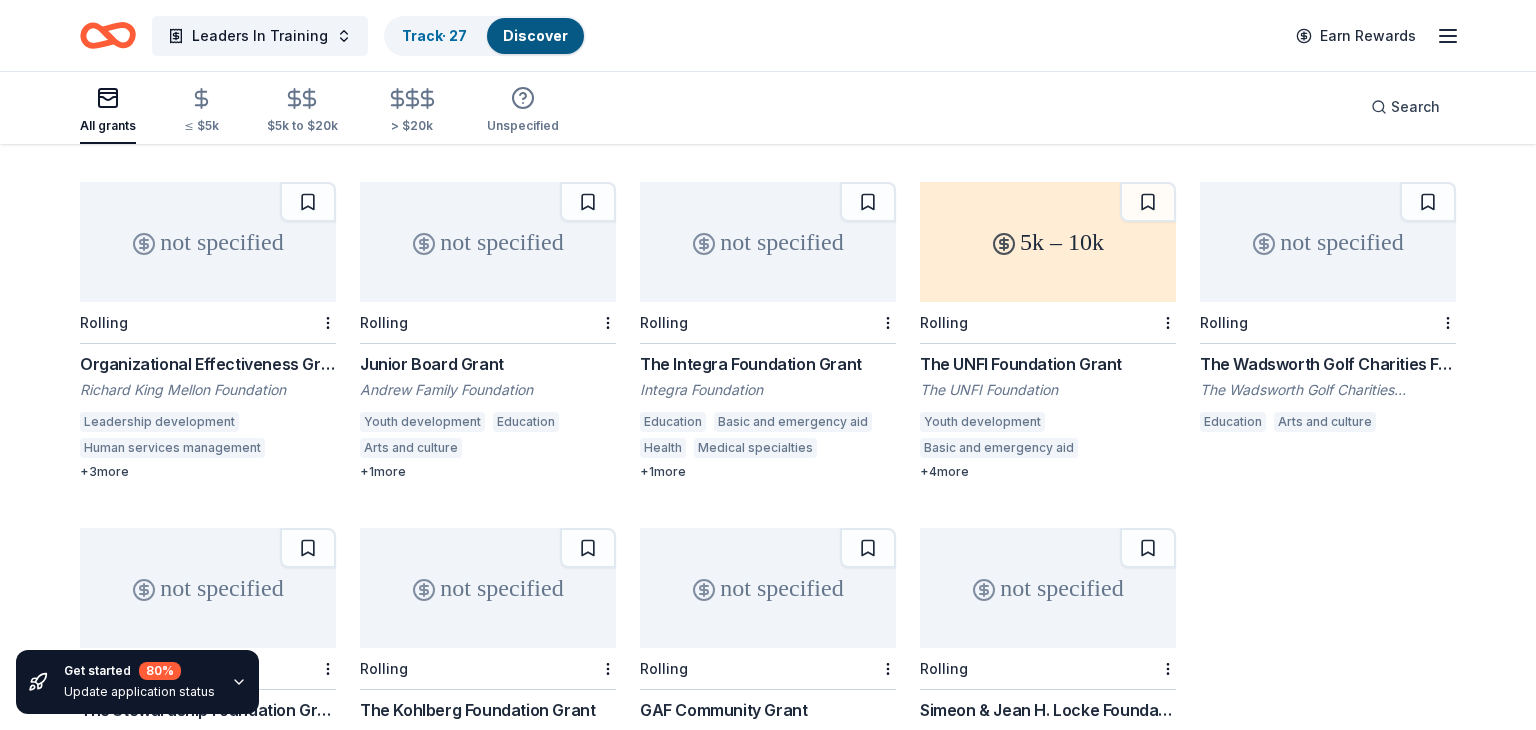 click on "Organizational Effectiveness Grant" at bounding box center (208, 364) 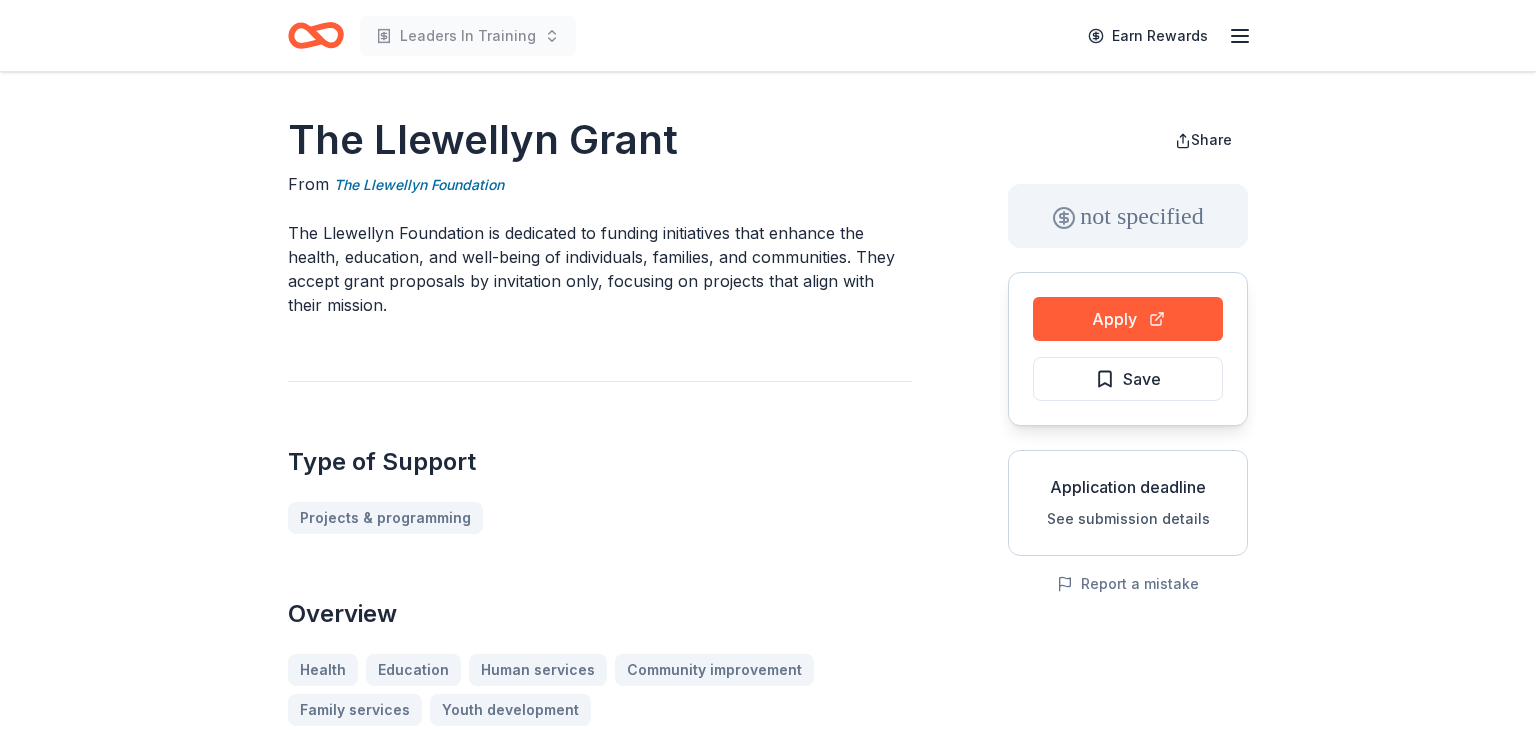 scroll, scrollTop: 40, scrollLeft: 0, axis: vertical 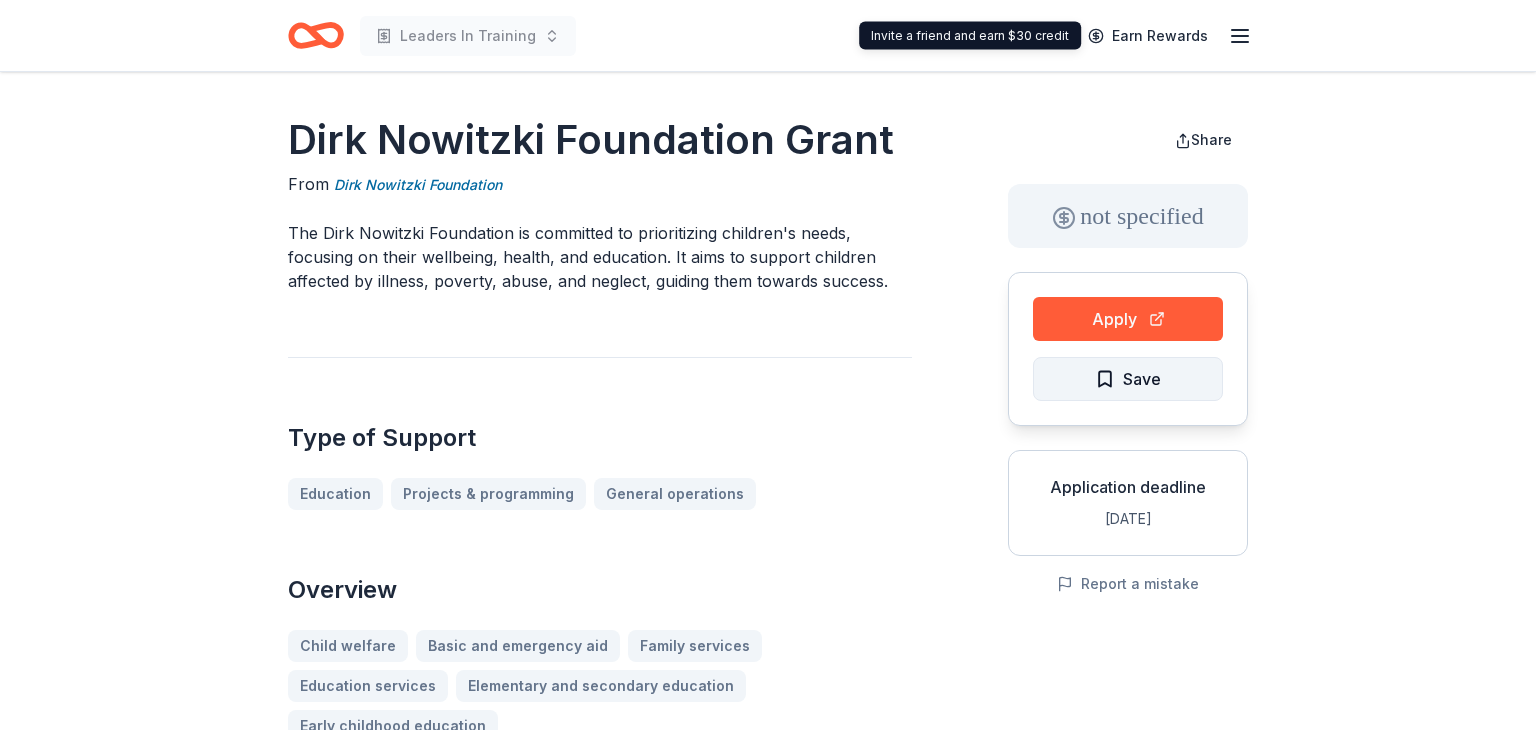 click on "Save" at bounding box center [1142, 379] 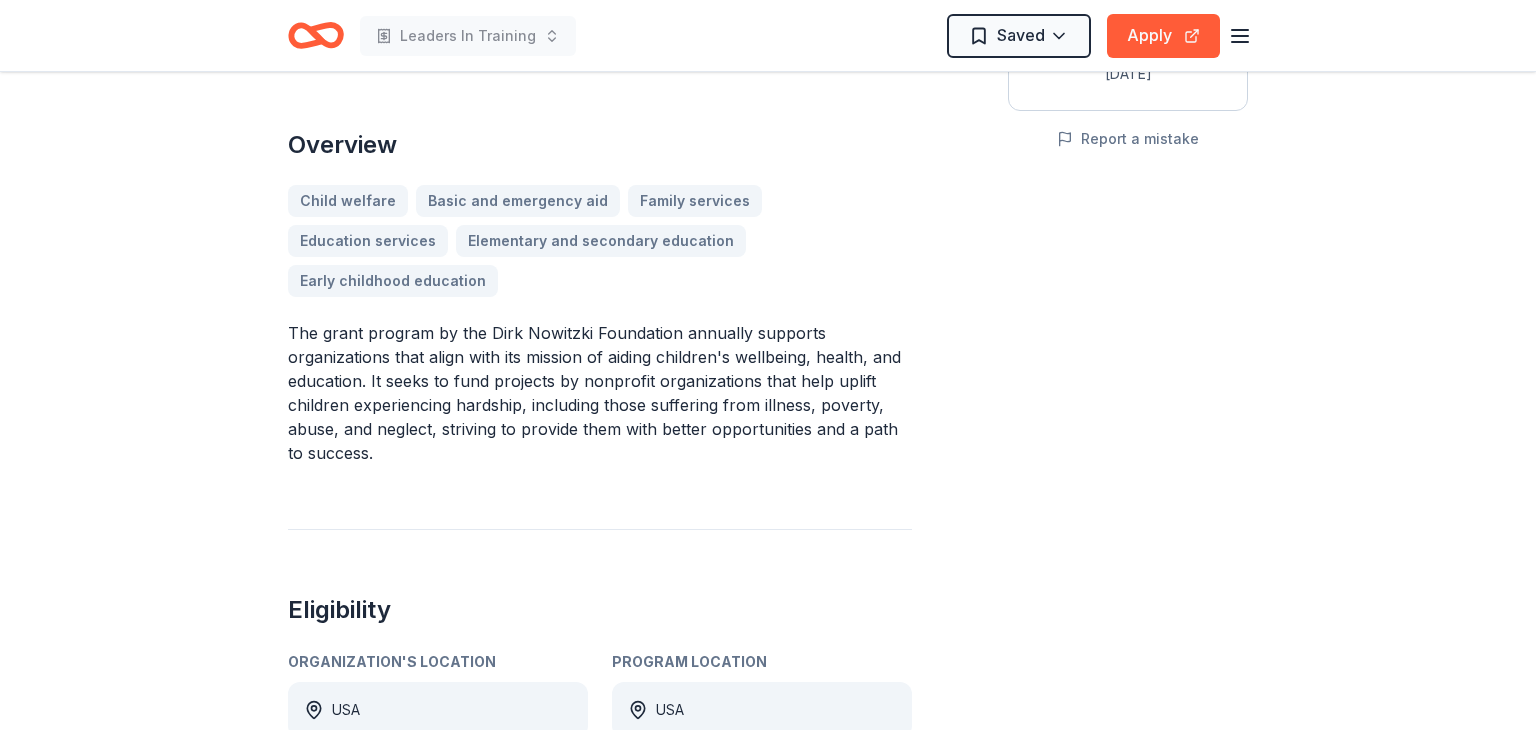 scroll, scrollTop: 452, scrollLeft: 0, axis: vertical 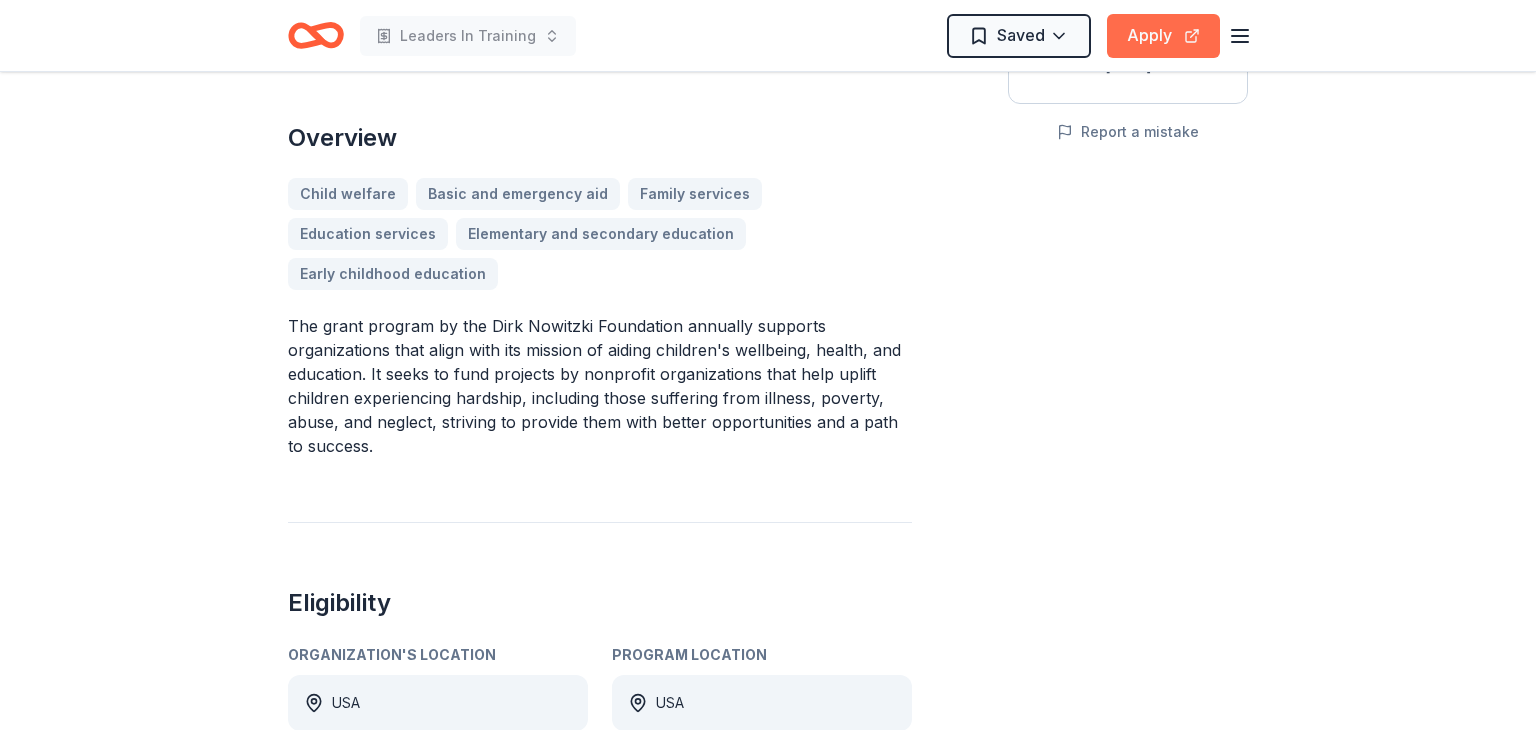 click on "Apply" at bounding box center [1163, 36] 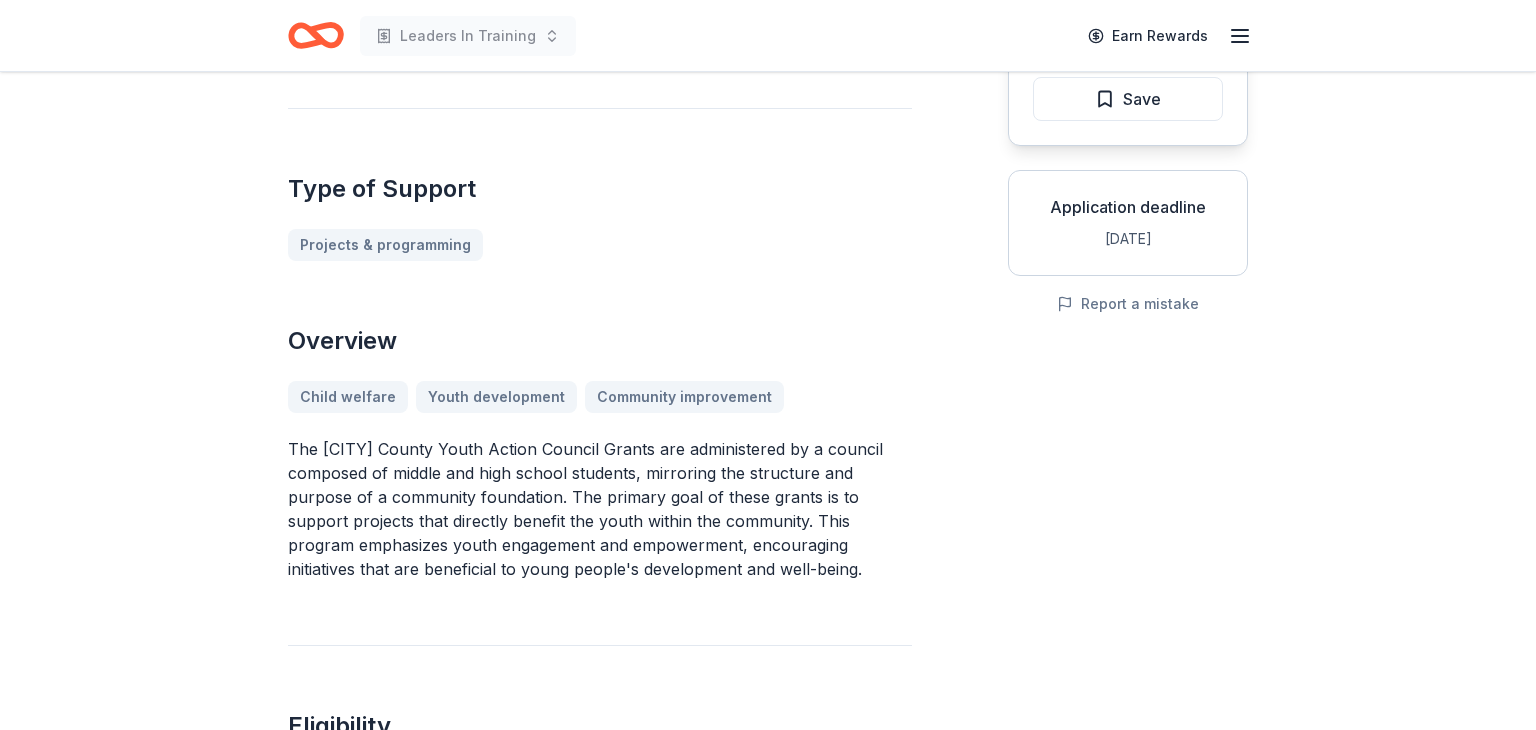 scroll, scrollTop: 285, scrollLeft: 0, axis: vertical 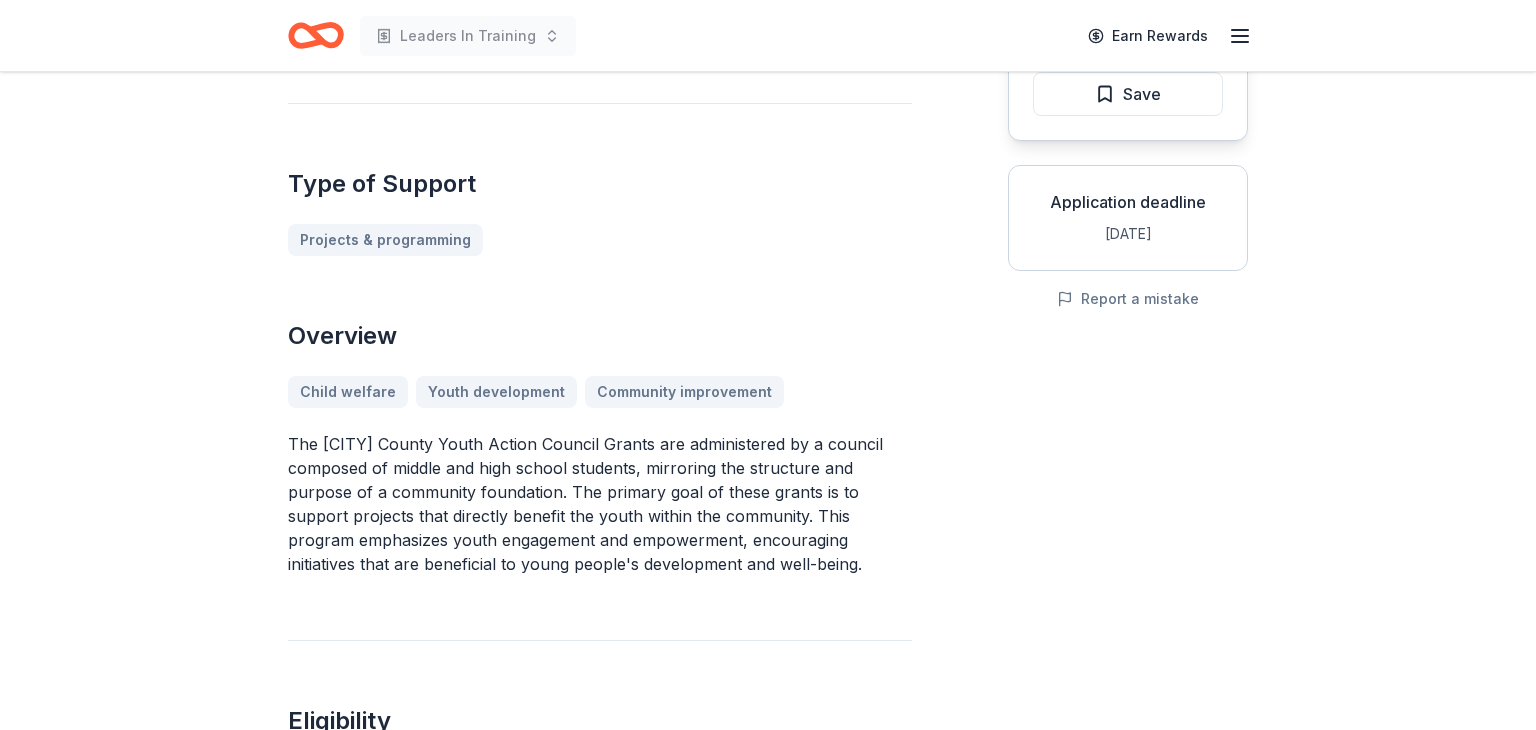 click on "The [CITY] County Youth Action Council Grants are administered by a council composed of middle and high school students, mirroring the structure and purpose of a community foundation. The primary goal of these grants is to support projects that directly benefit the youth within the community. This program emphasizes youth engagement and empowerment, encouraging initiatives that are beneficial to young people's development and well-being." at bounding box center [600, 504] 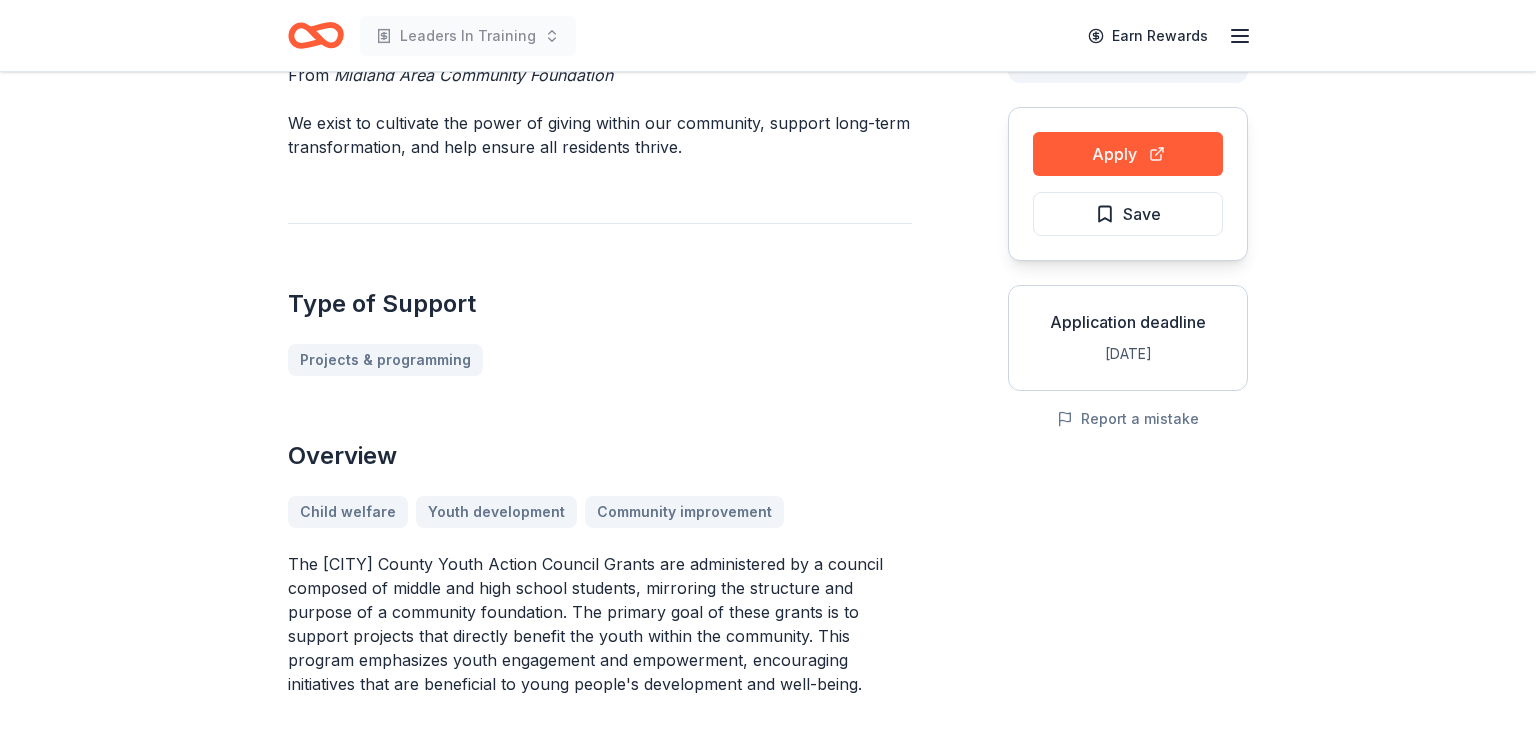 scroll, scrollTop: 162, scrollLeft: 0, axis: vertical 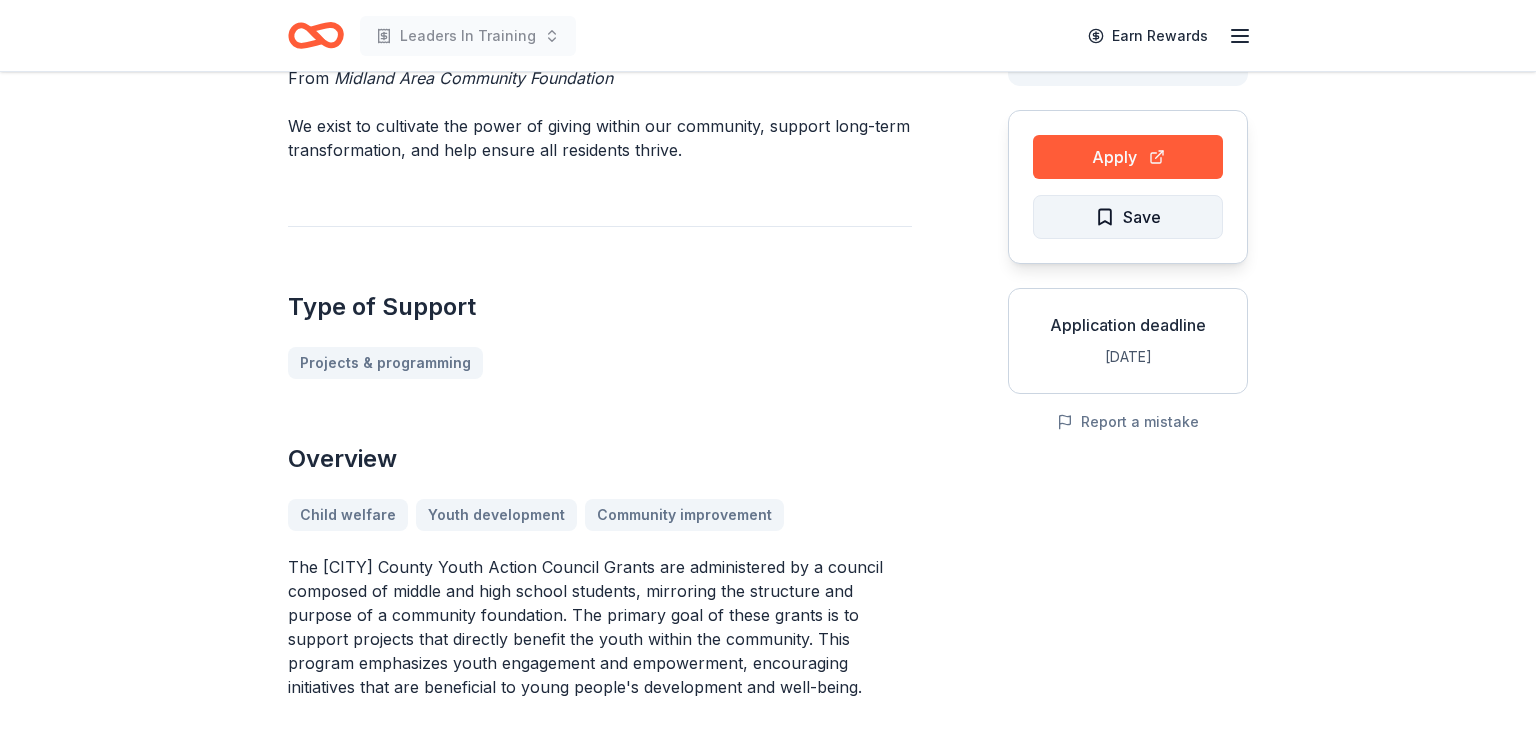 click on "Save" at bounding box center (1128, 217) 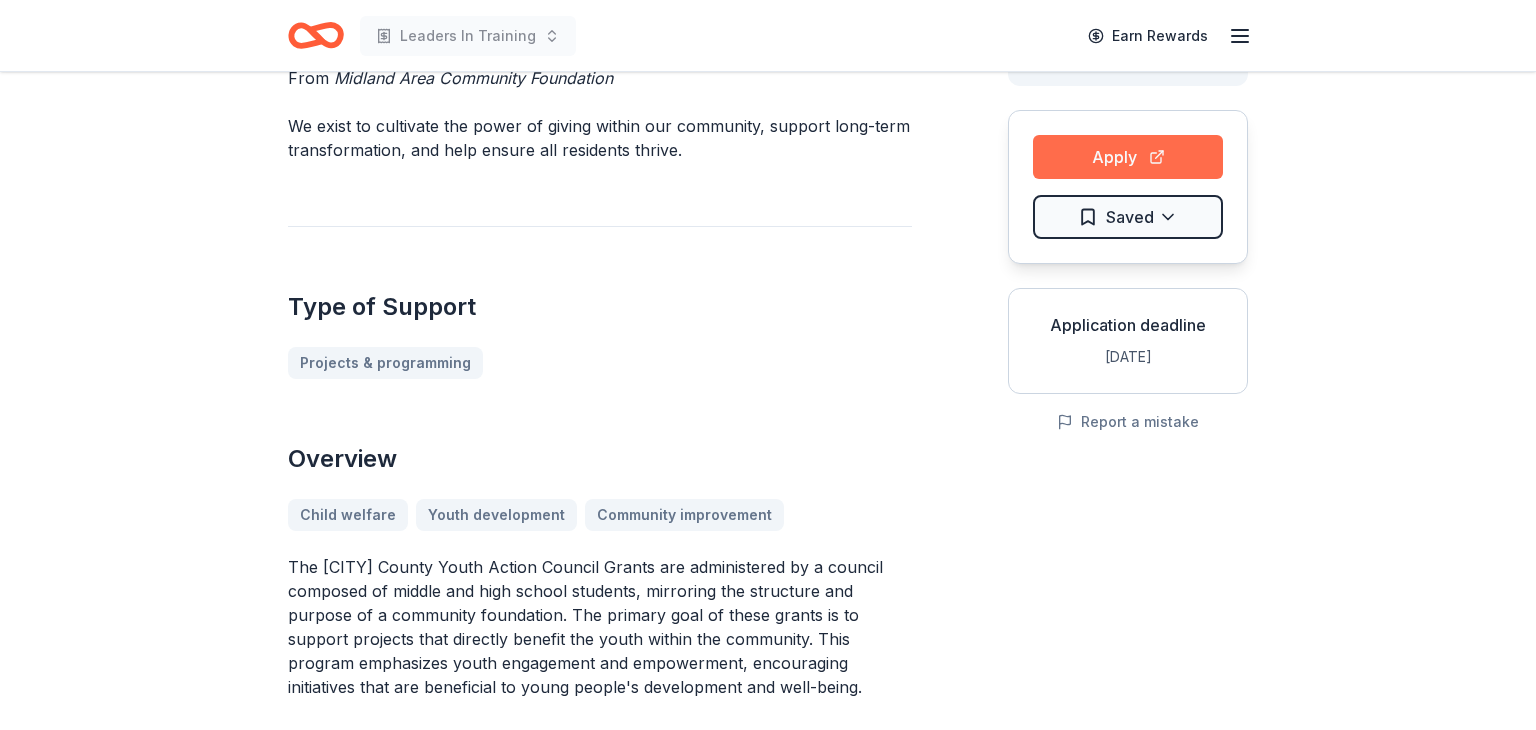 click on "Apply" at bounding box center [1128, 157] 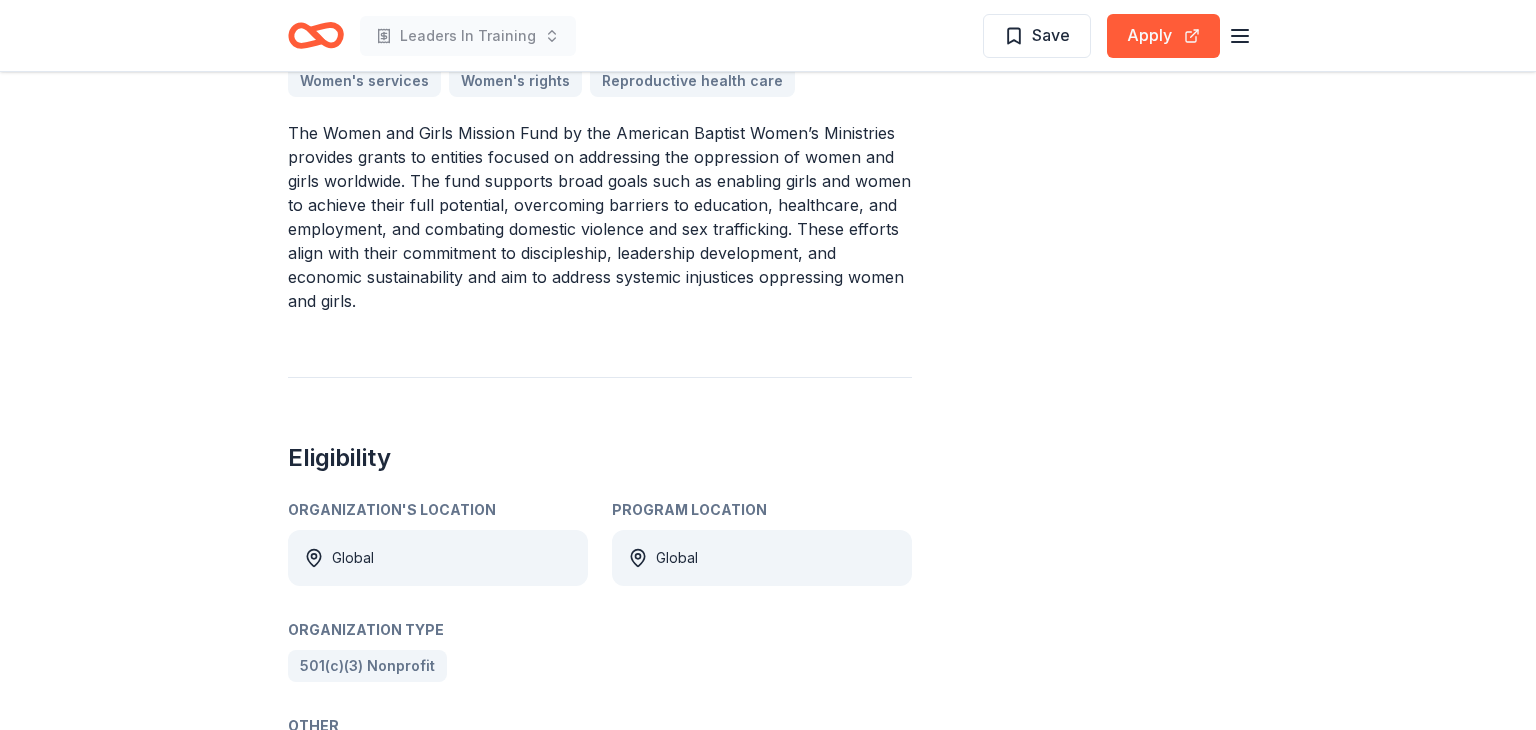 scroll, scrollTop: 695, scrollLeft: 0, axis: vertical 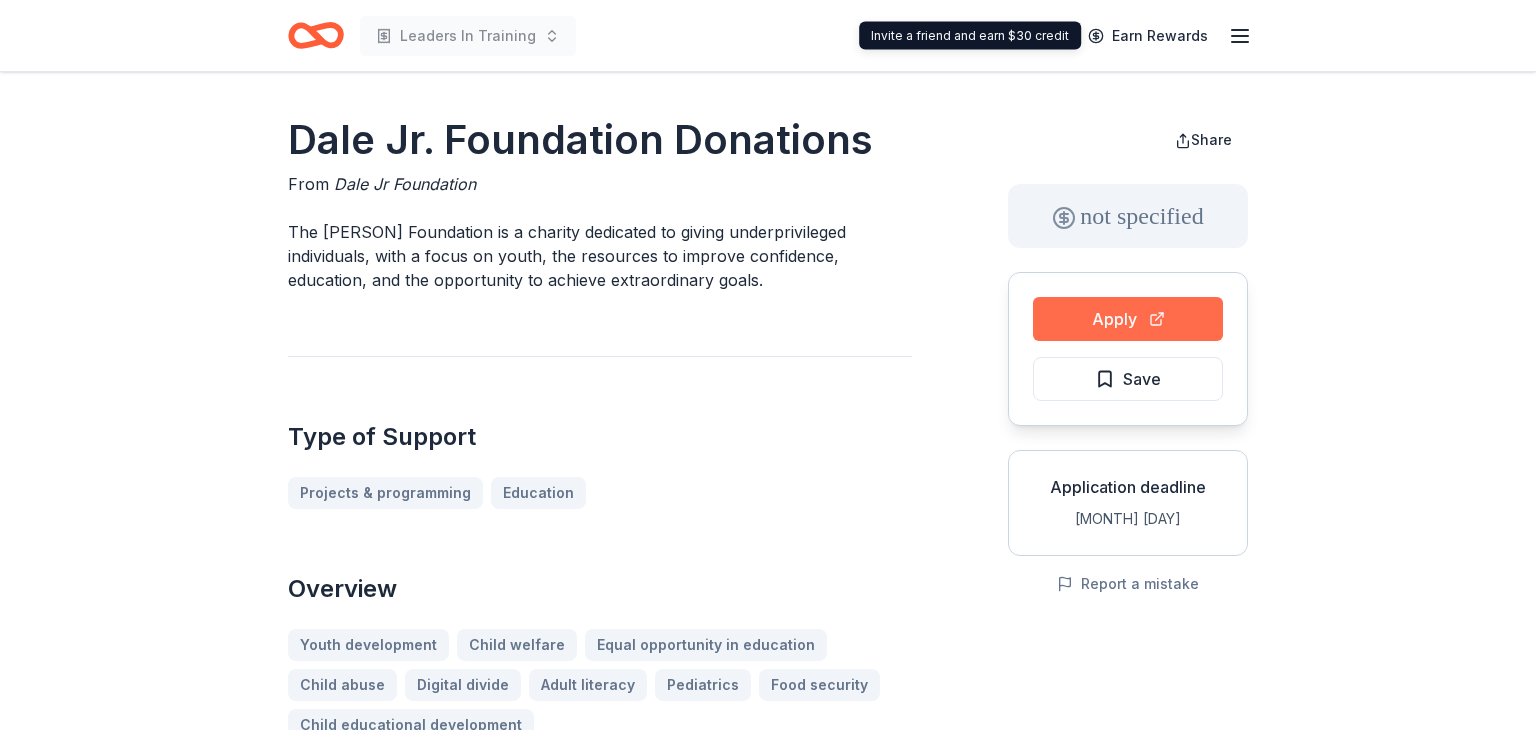 click on "Apply" at bounding box center [1128, 319] 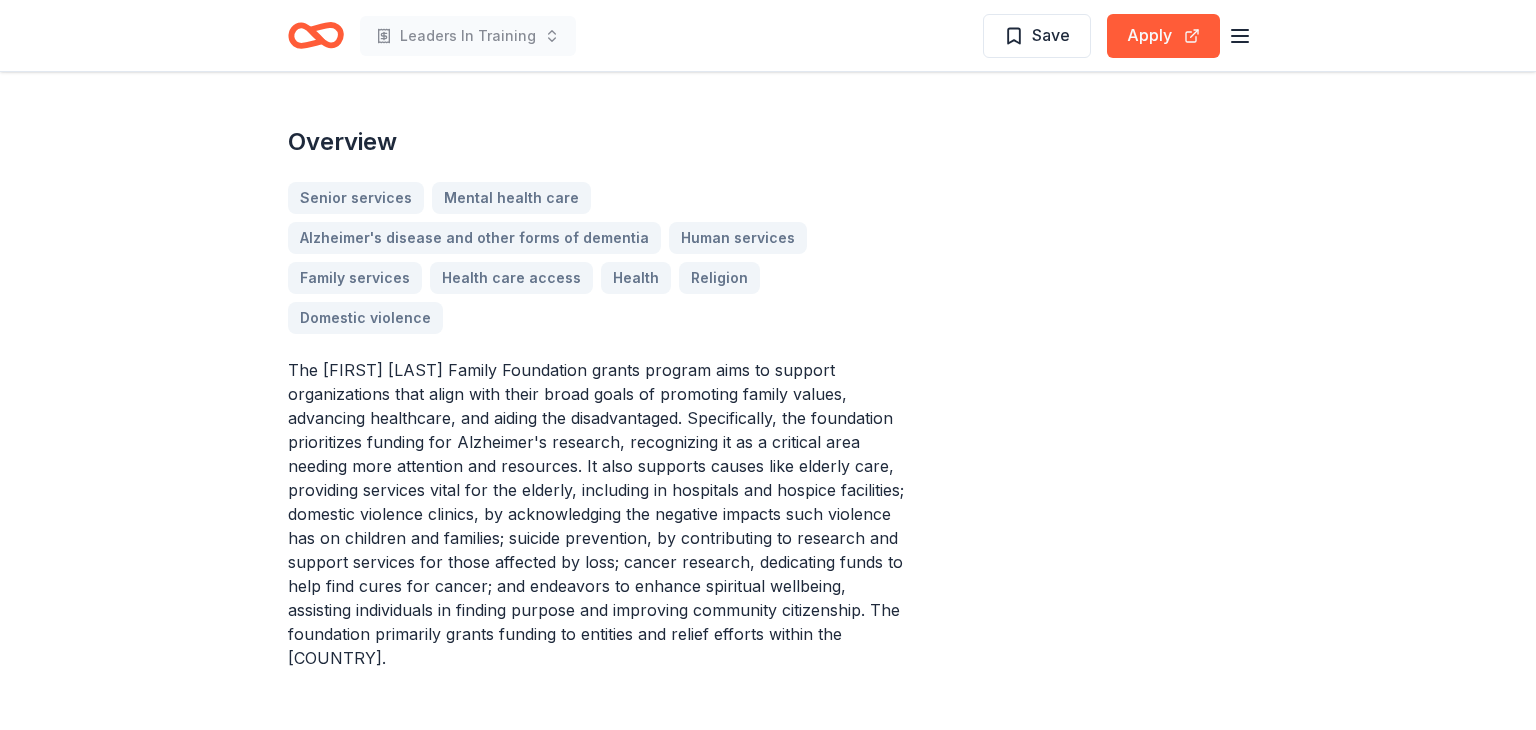 scroll, scrollTop: 529, scrollLeft: 0, axis: vertical 